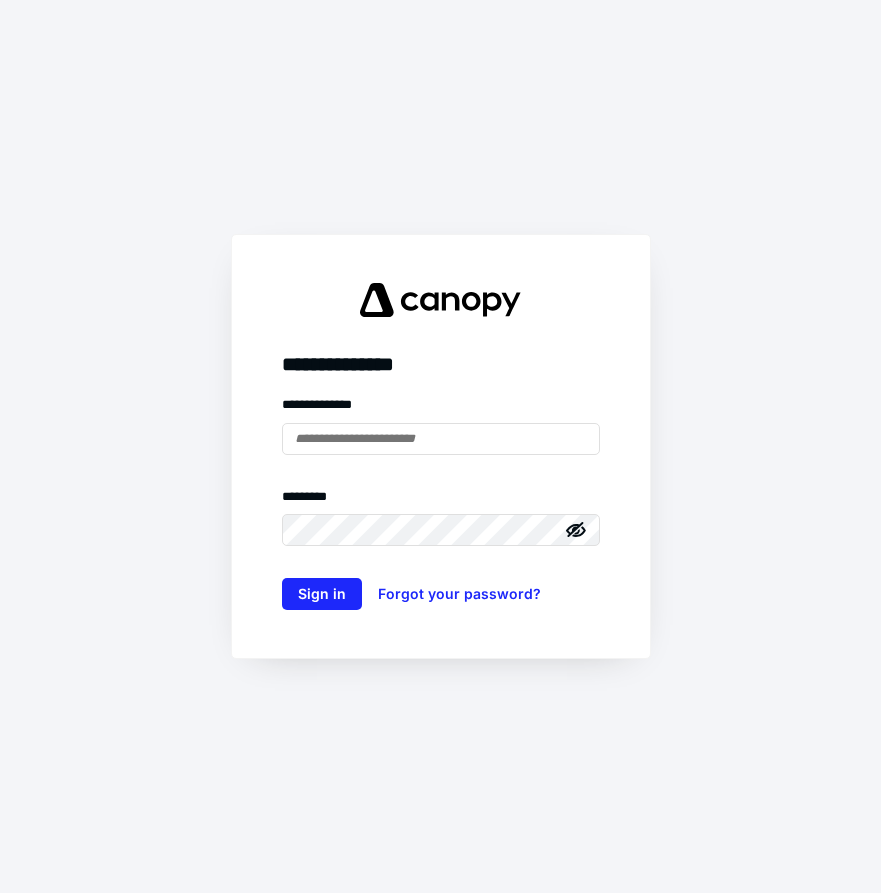 scroll, scrollTop: 0, scrollLeft: 0, axis: both 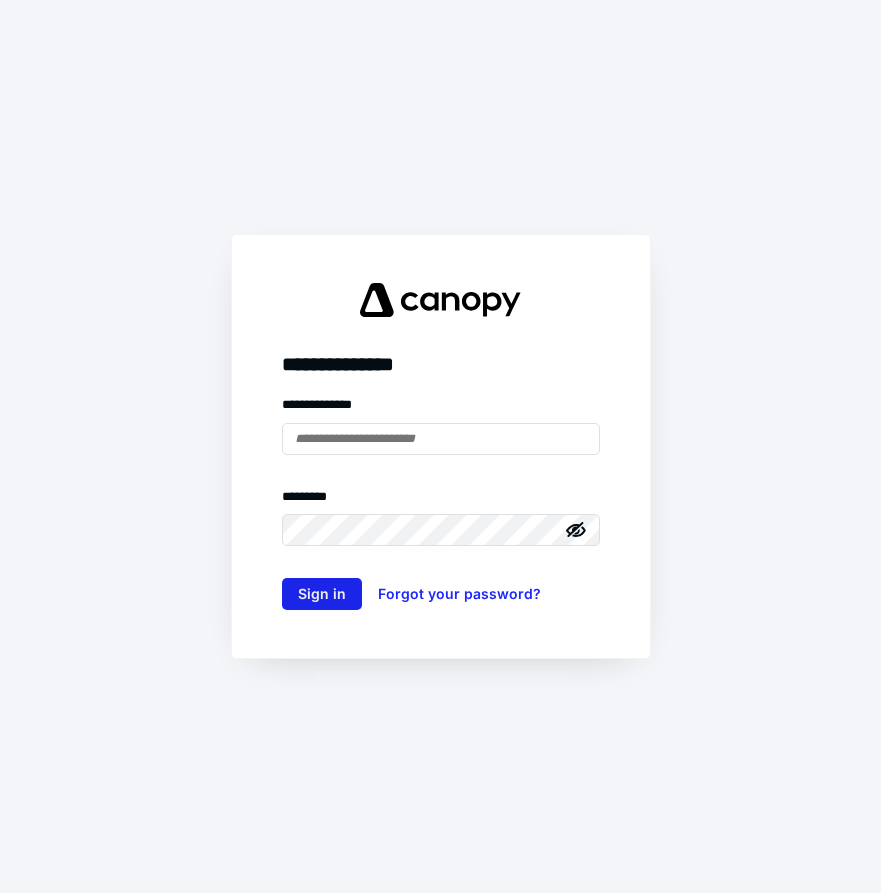 type on "**********" 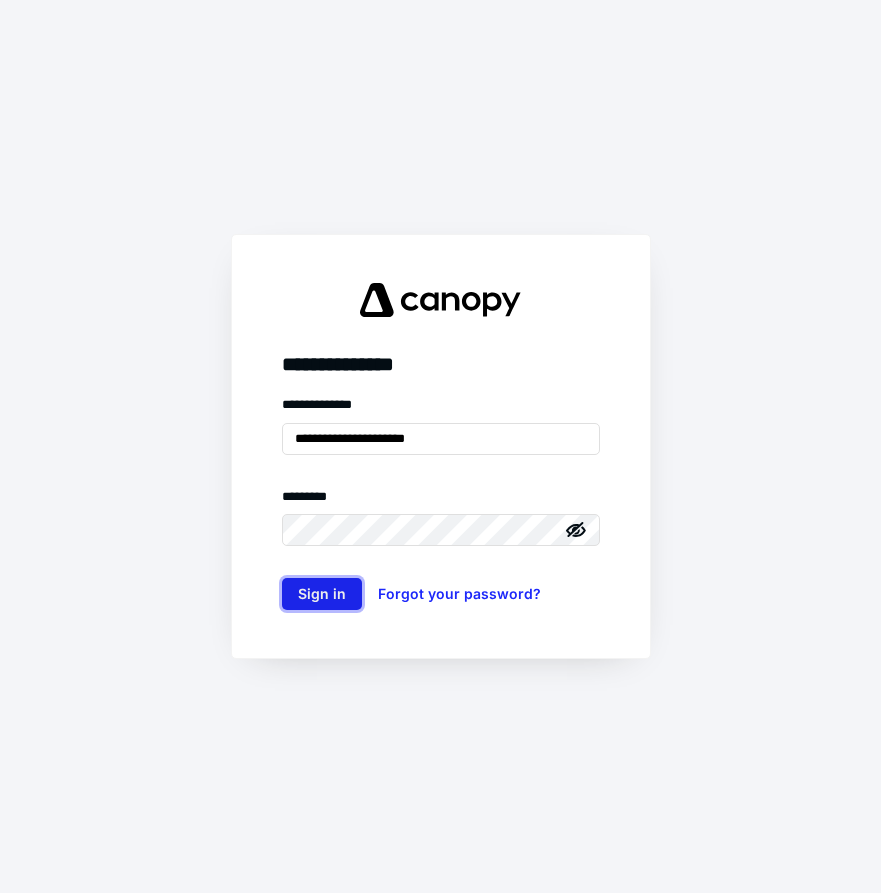 click on "Sign in" at bounding box center [322, 594] 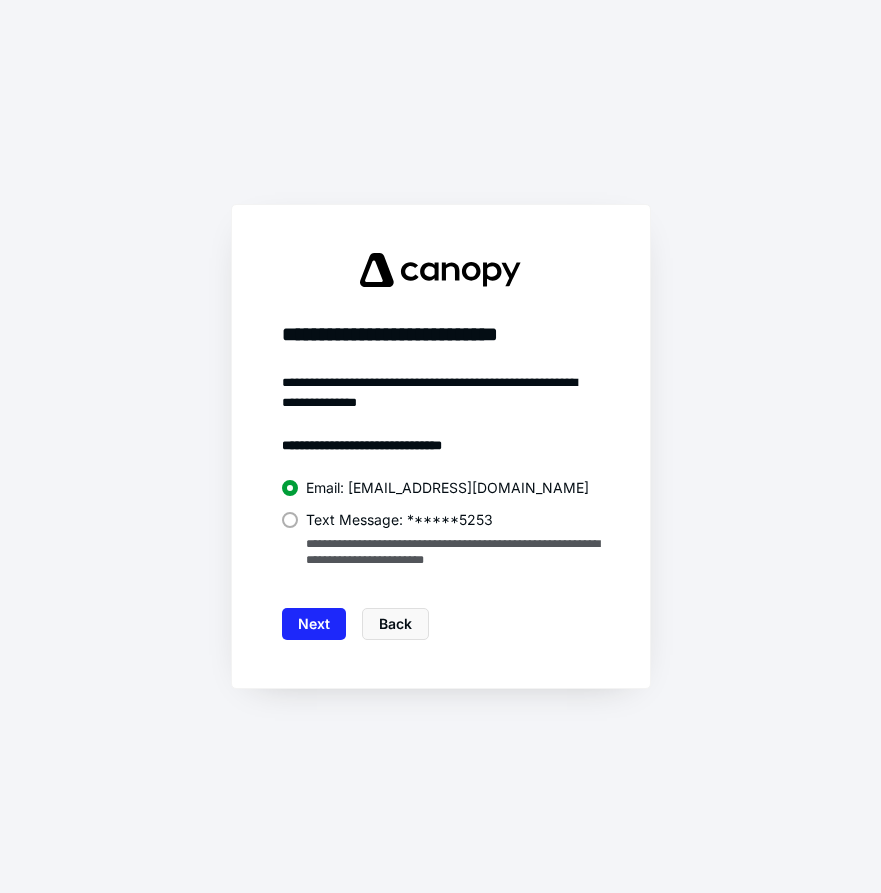 click at bounding box center (290, 520) 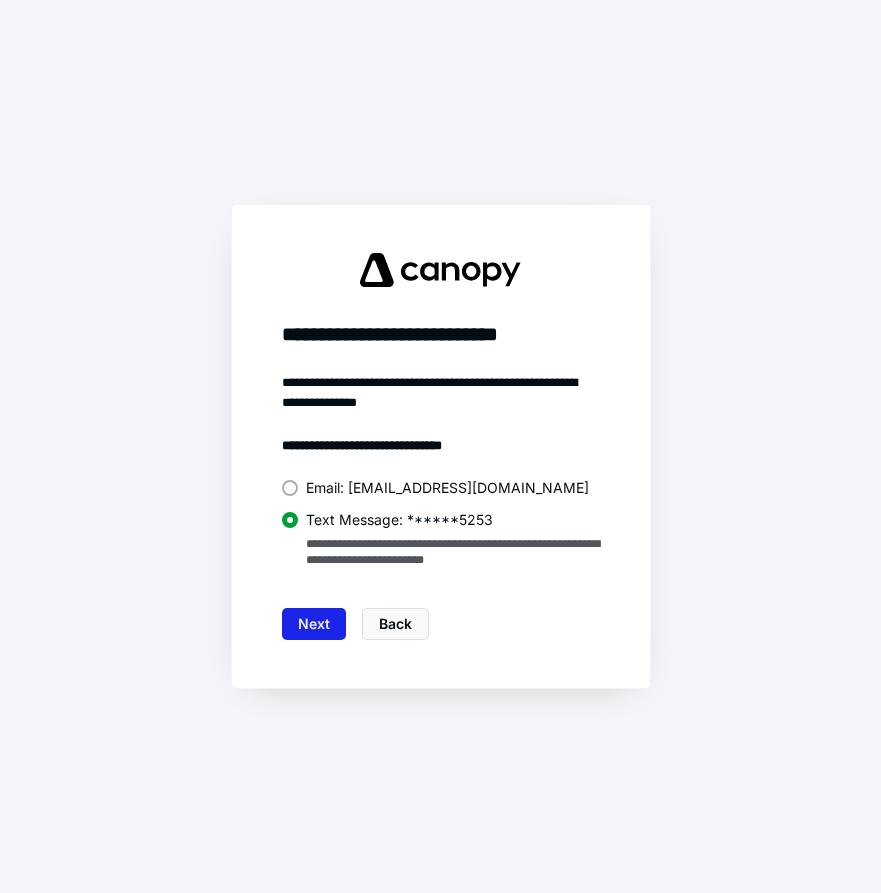 click on "Next" at bounding box center (314, 624) 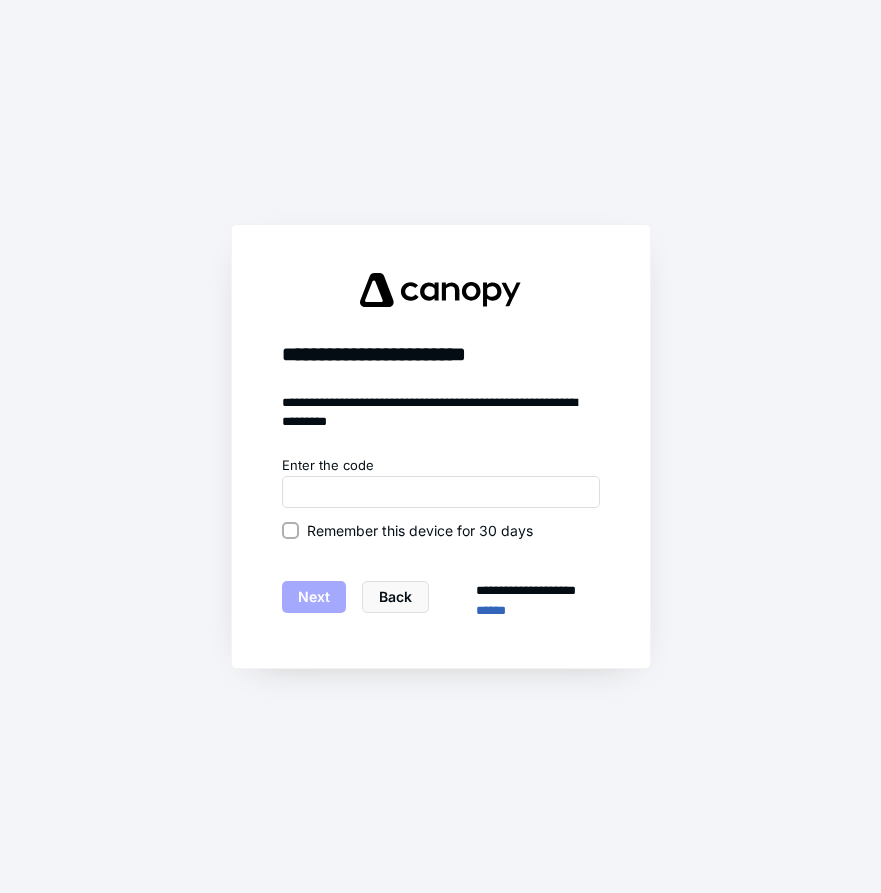 click on "Remember this device for 30 days" at bounding box center [290, 530] 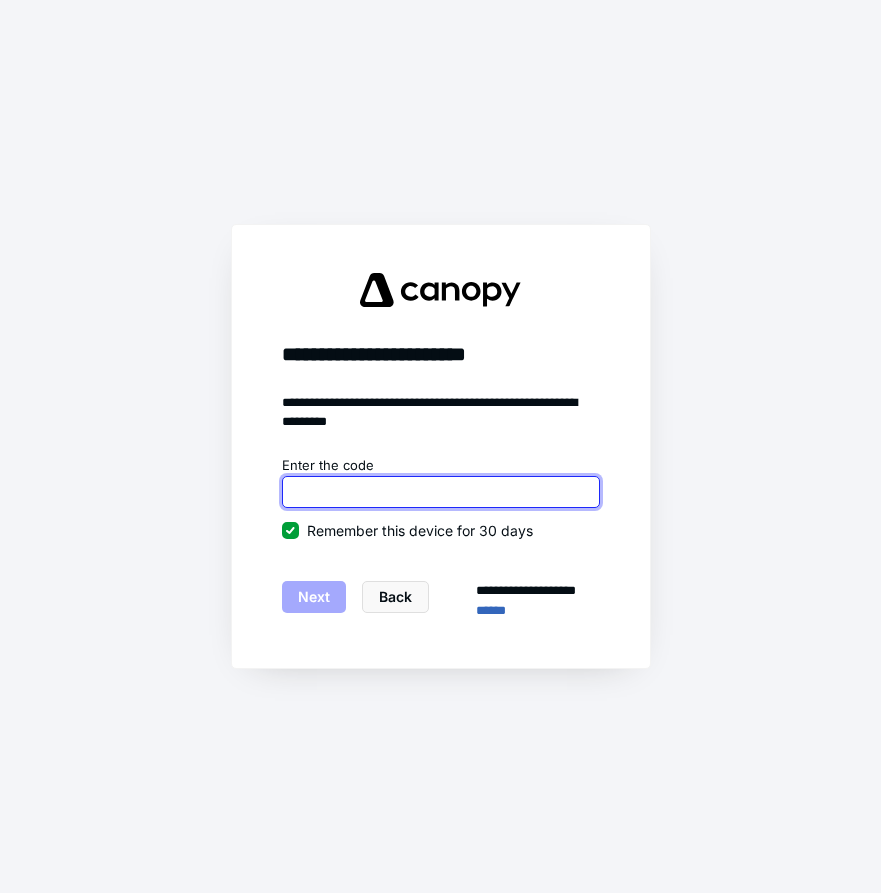 click at bounding box center (441, 492) 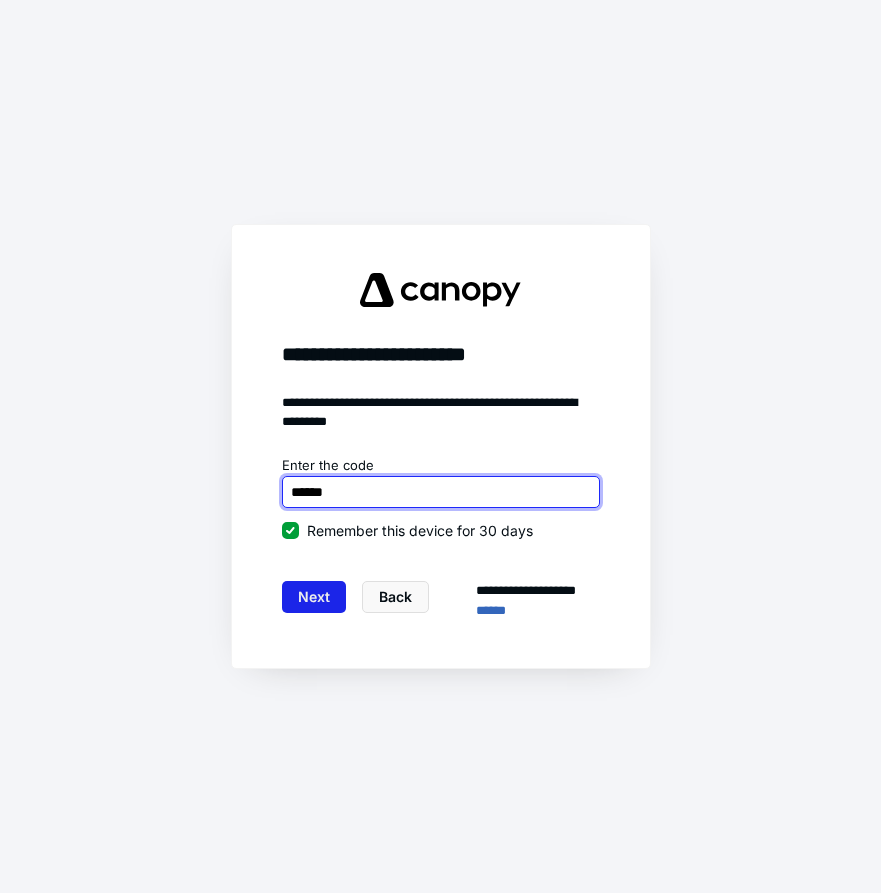 type on "******" 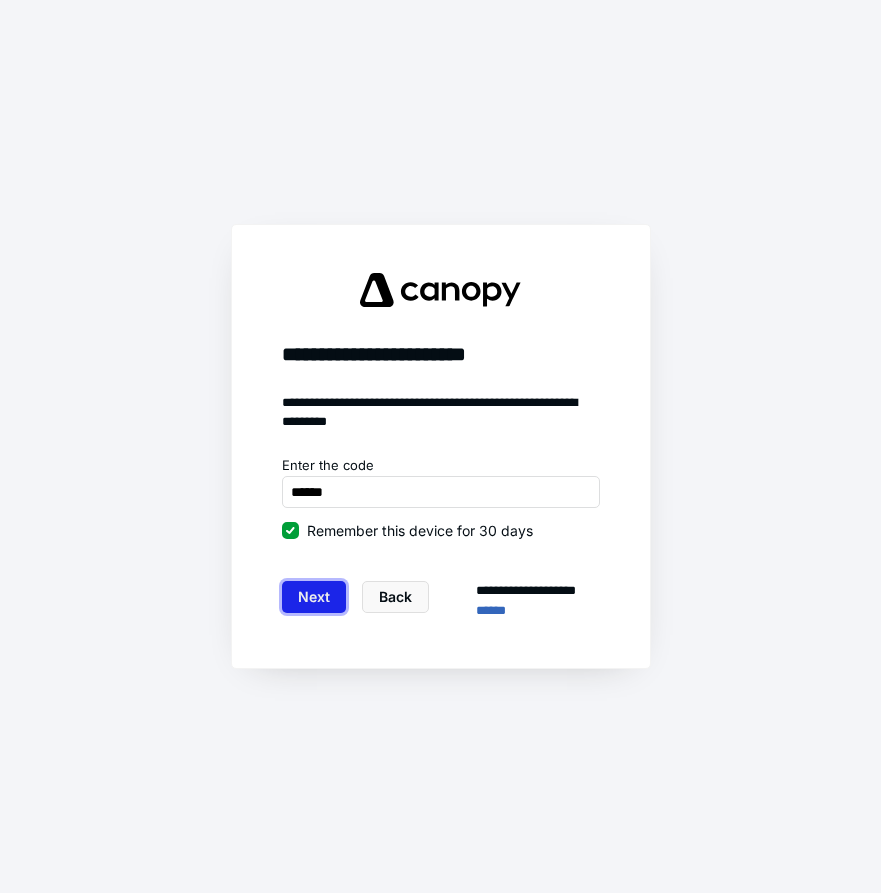 click on "Next" at bounding box center [314, 597] 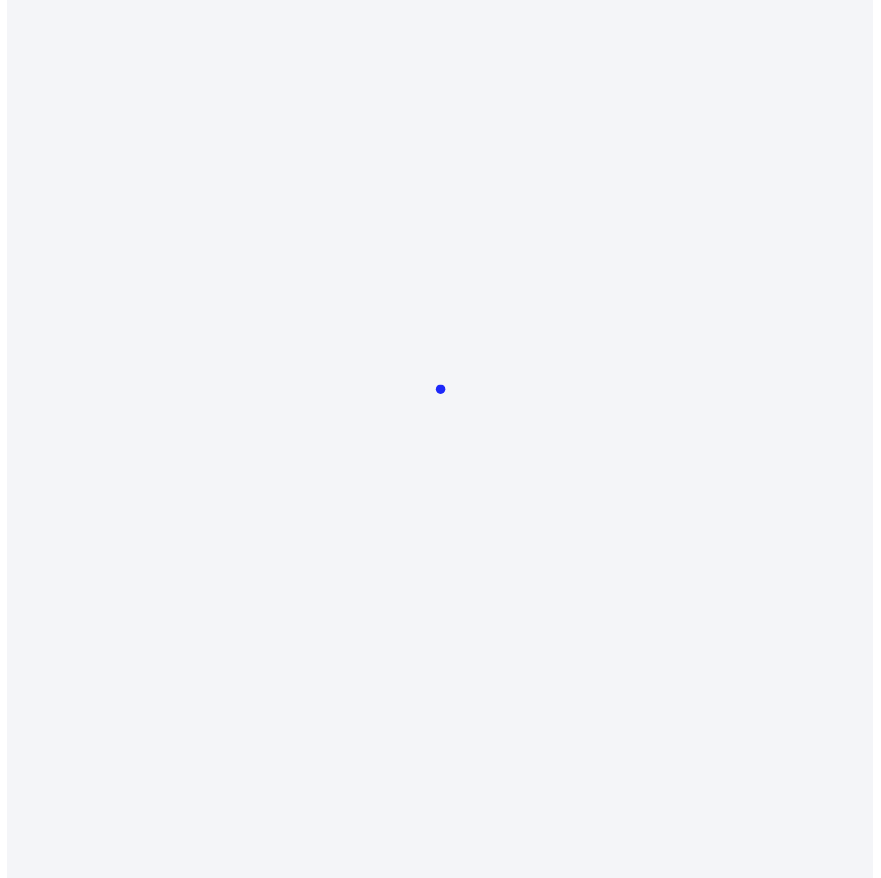 scroll, scrollTop: 0, scrollLeft: 0, axis: both 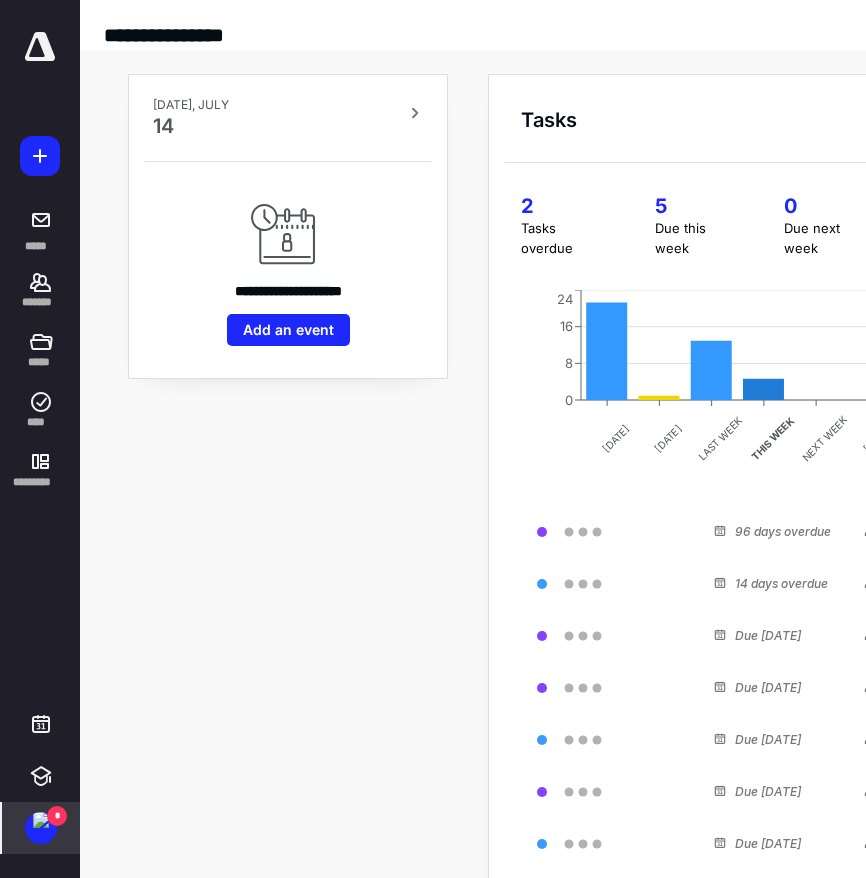 click at bounding box center (41, 820) 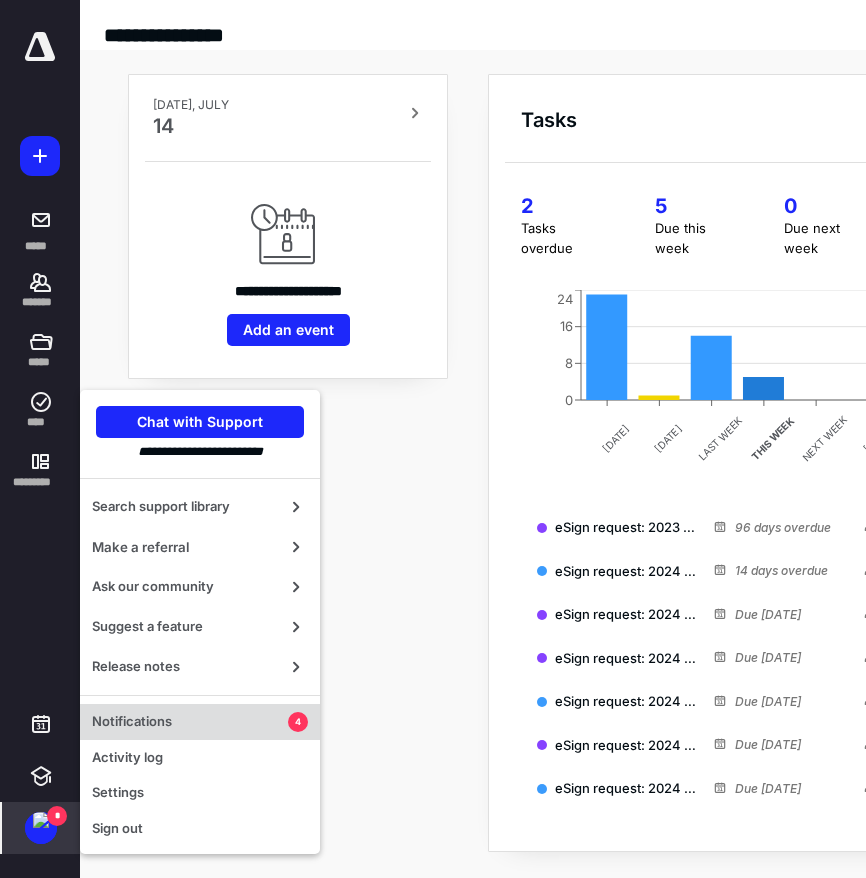 click on "Notifications" at bounding box center [190, 722] 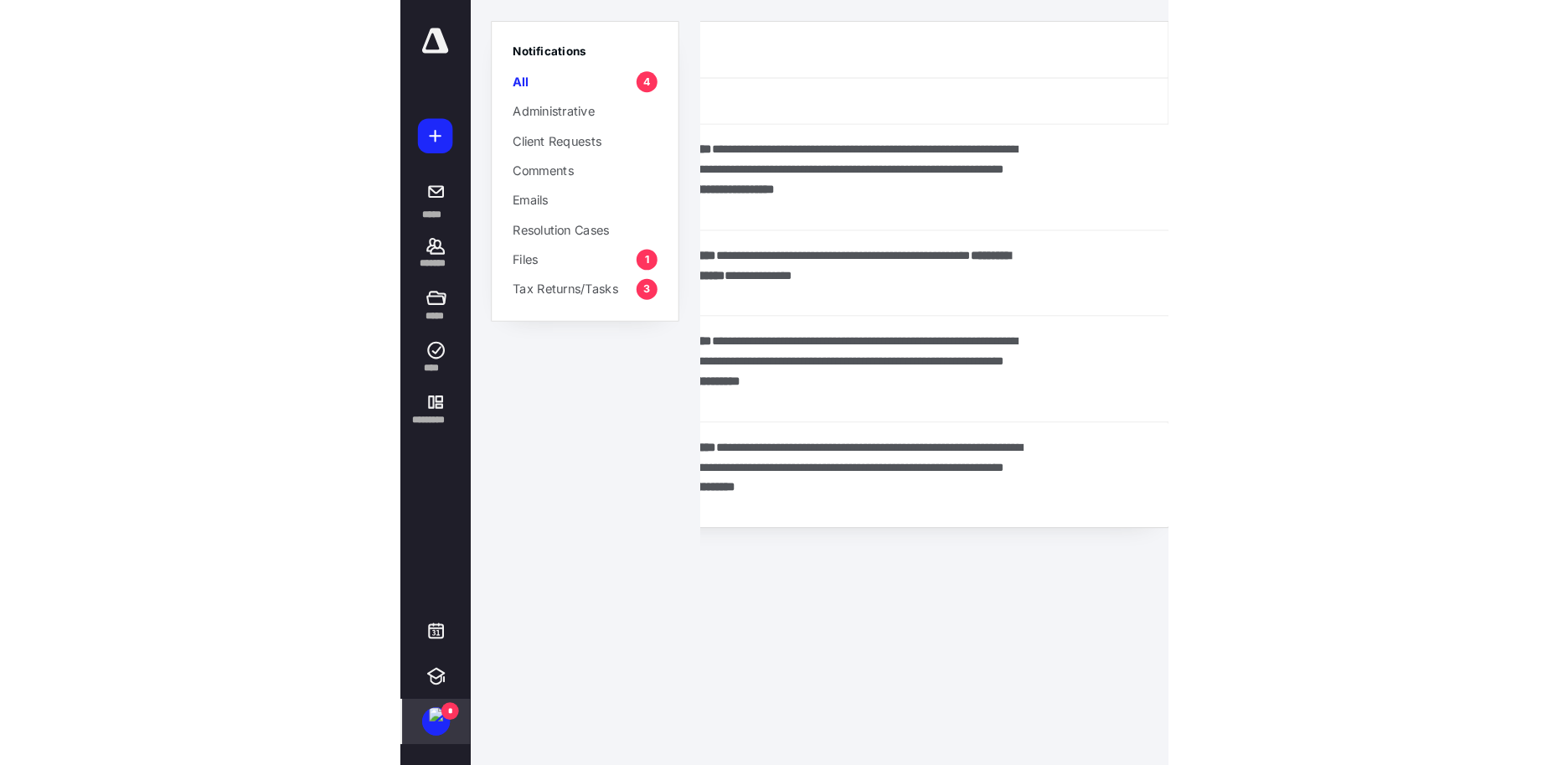 scroll, scrollTop: 0, scrollLeft: 0, axis: both 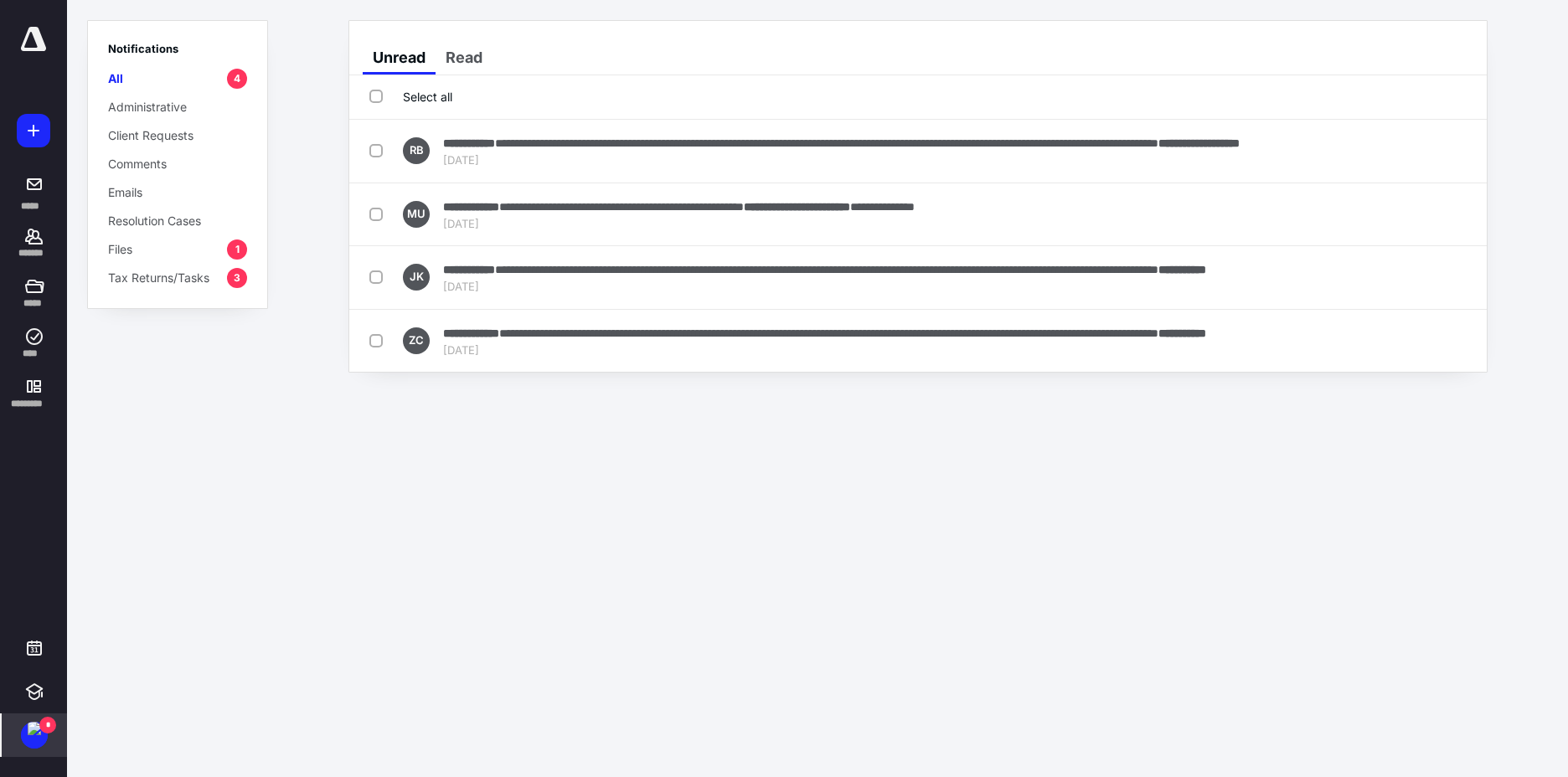 click on "Select all" at bounding box center (410, 96) 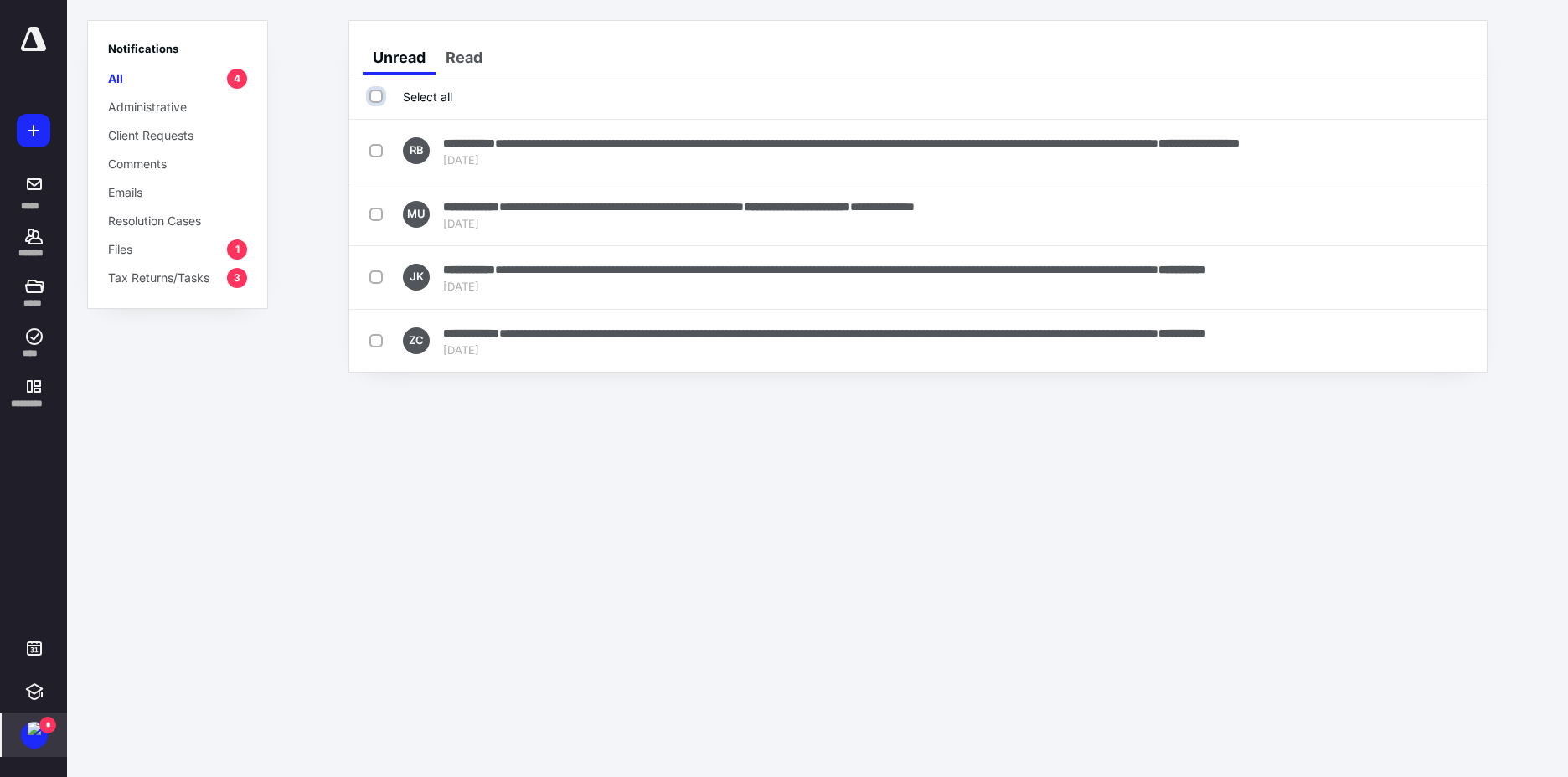 click on "Select all" at bounding box center [378, 96] 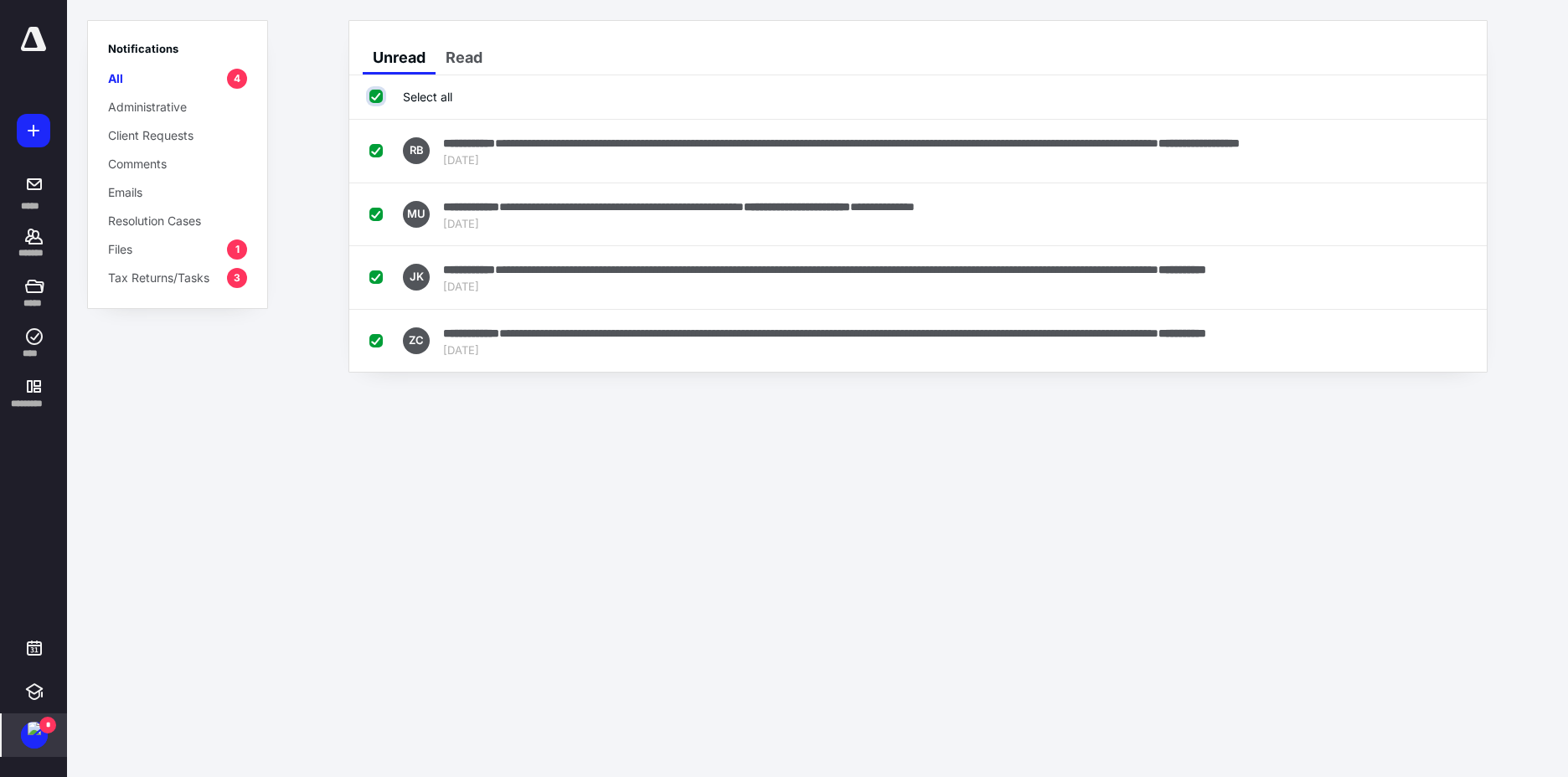 checkbox on "true" 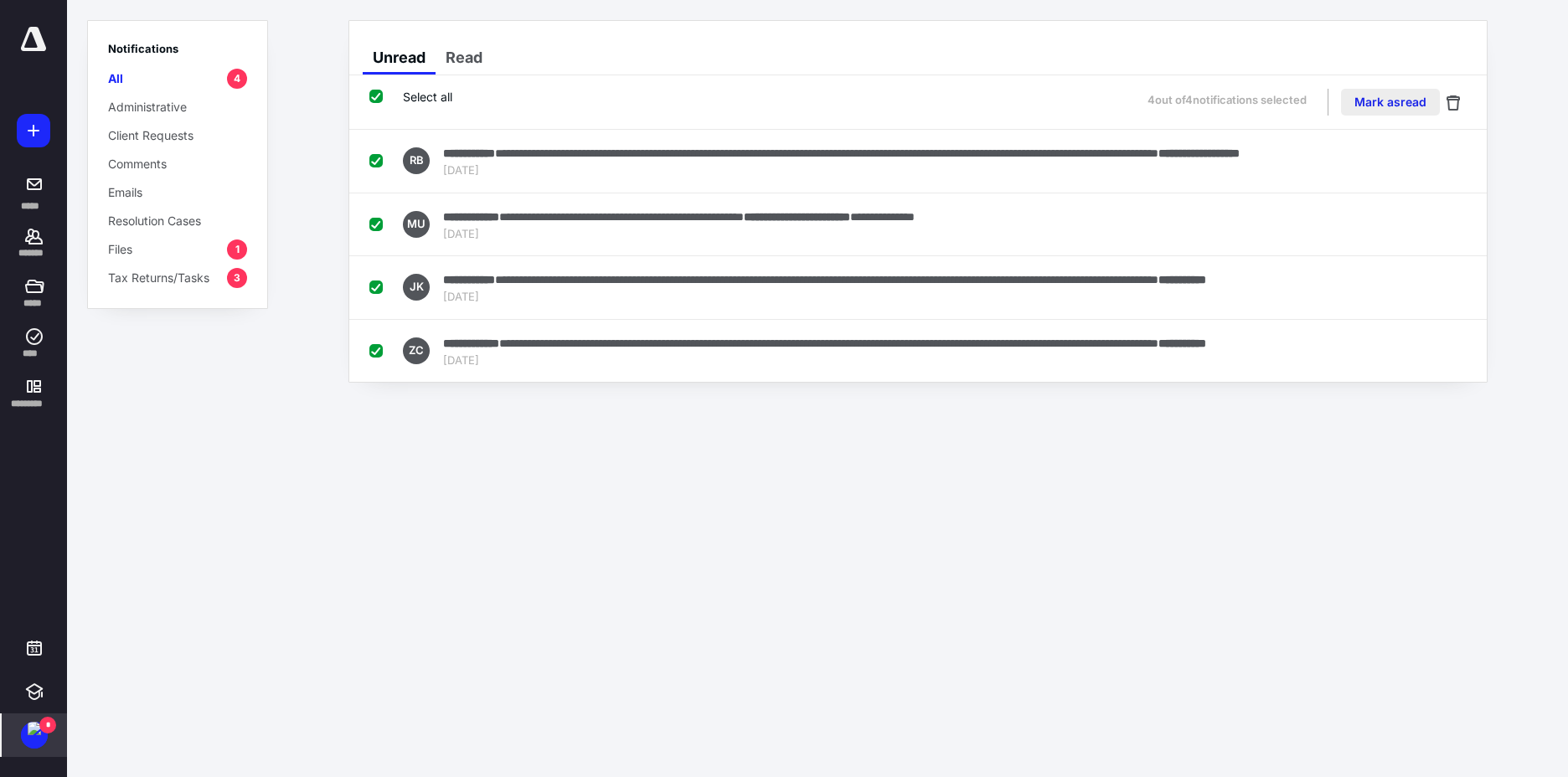 click on "Mark as  read" at bounding box center (1390, 102) 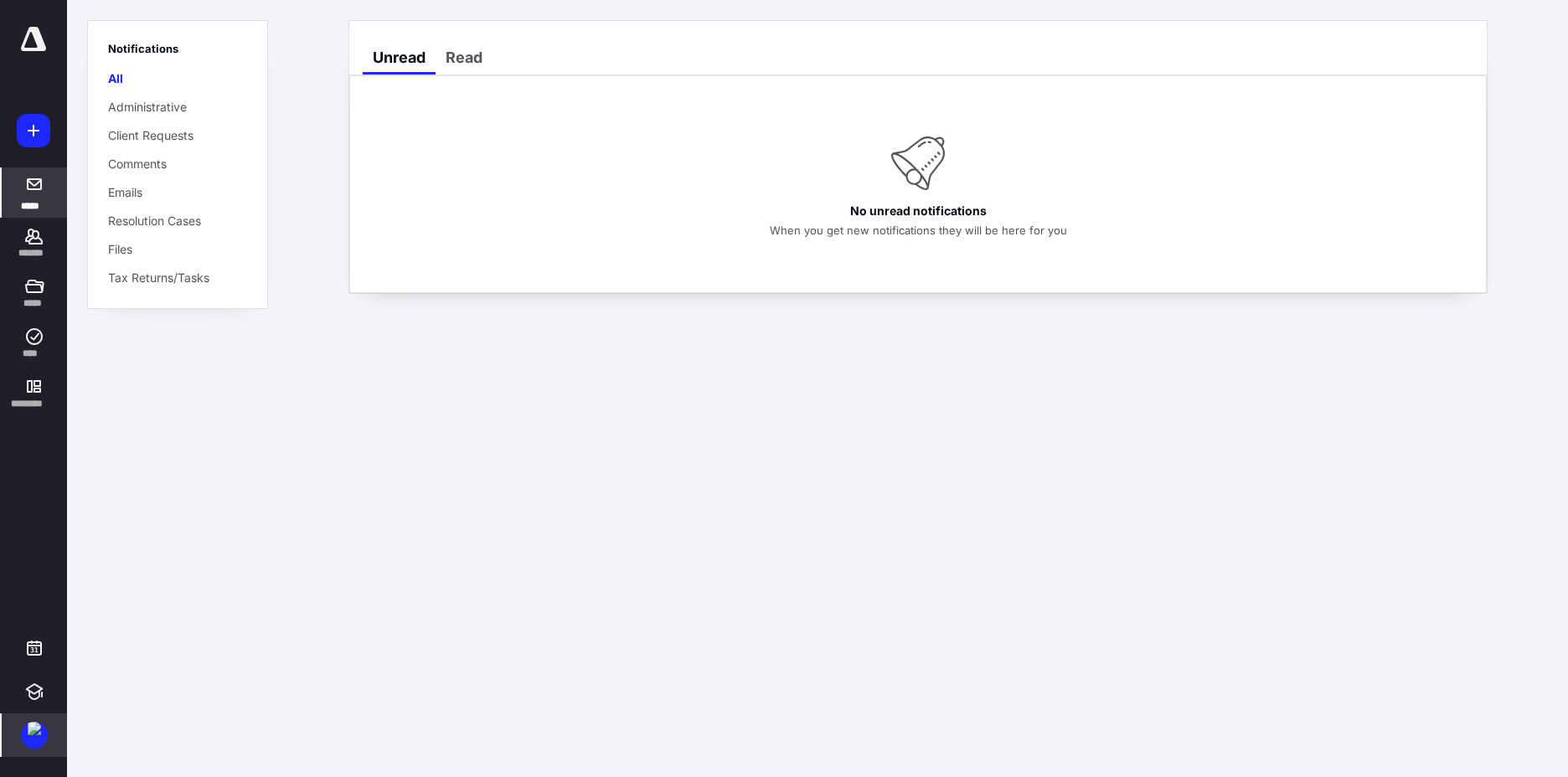 drag, startPoint x: 35, startPoint y: 241, endPoint x: 54, endPoint y: 178, distance: 65.80274 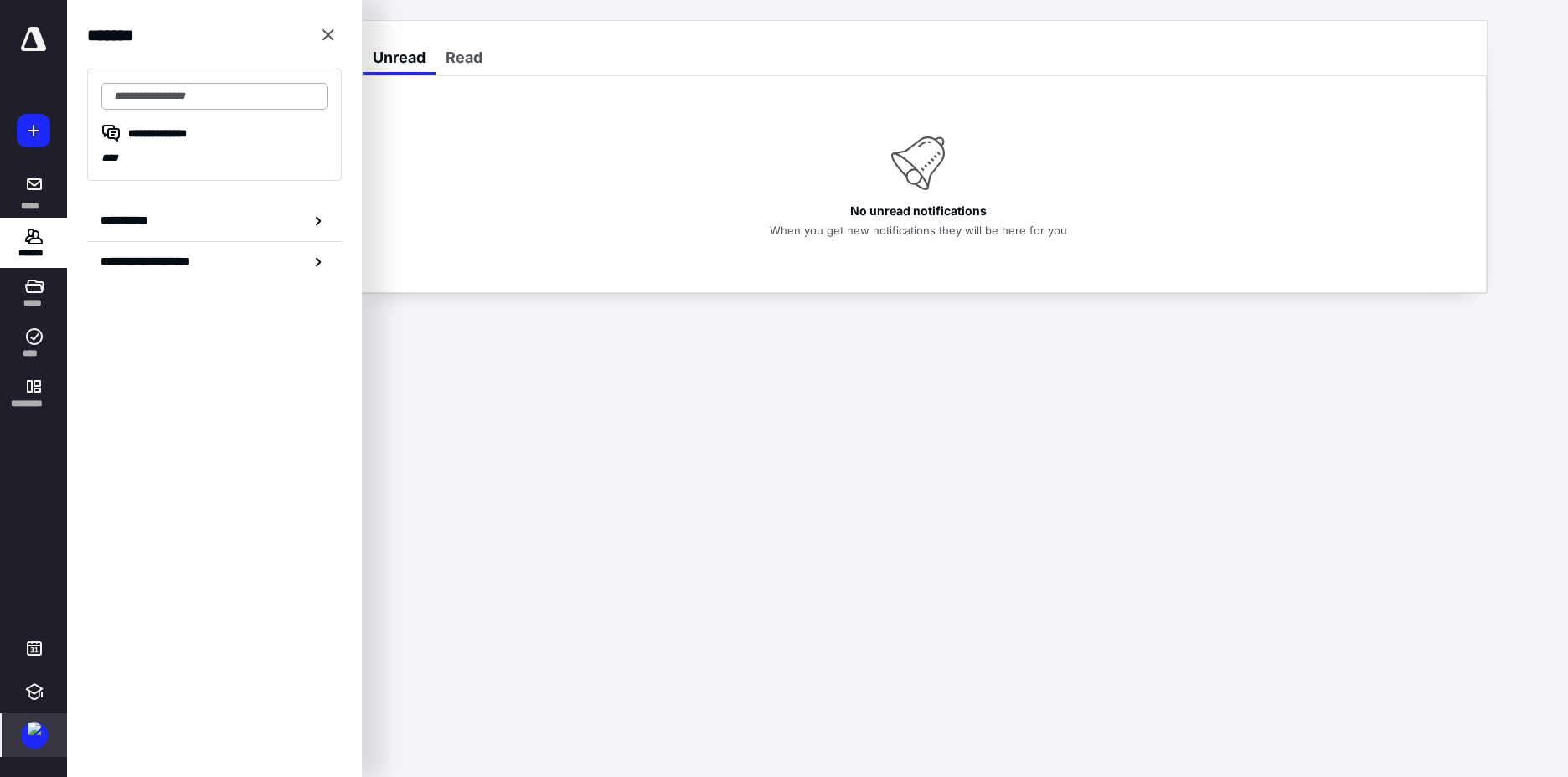 click at bounding box center (214, 96) 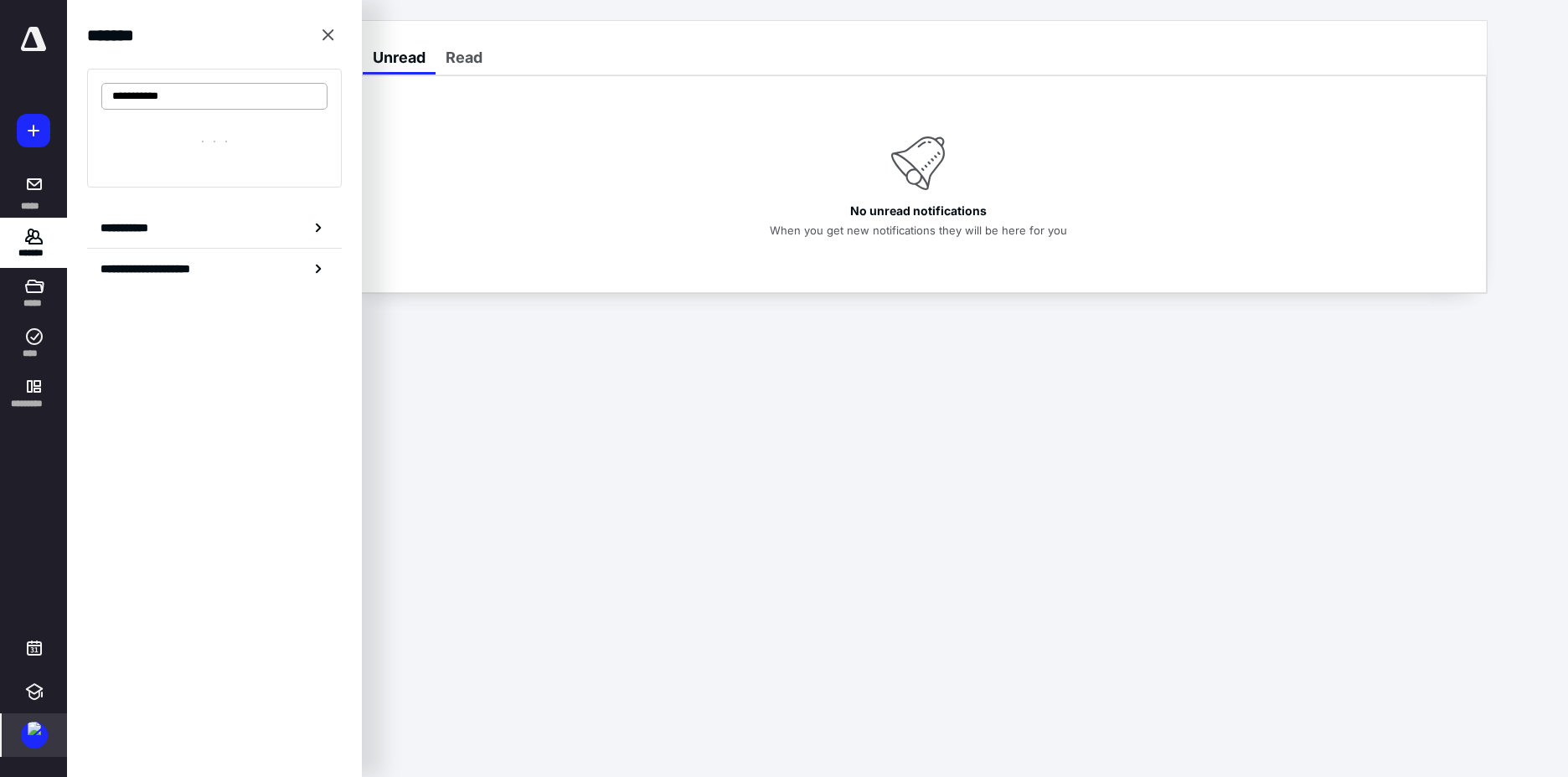 type on "**********" 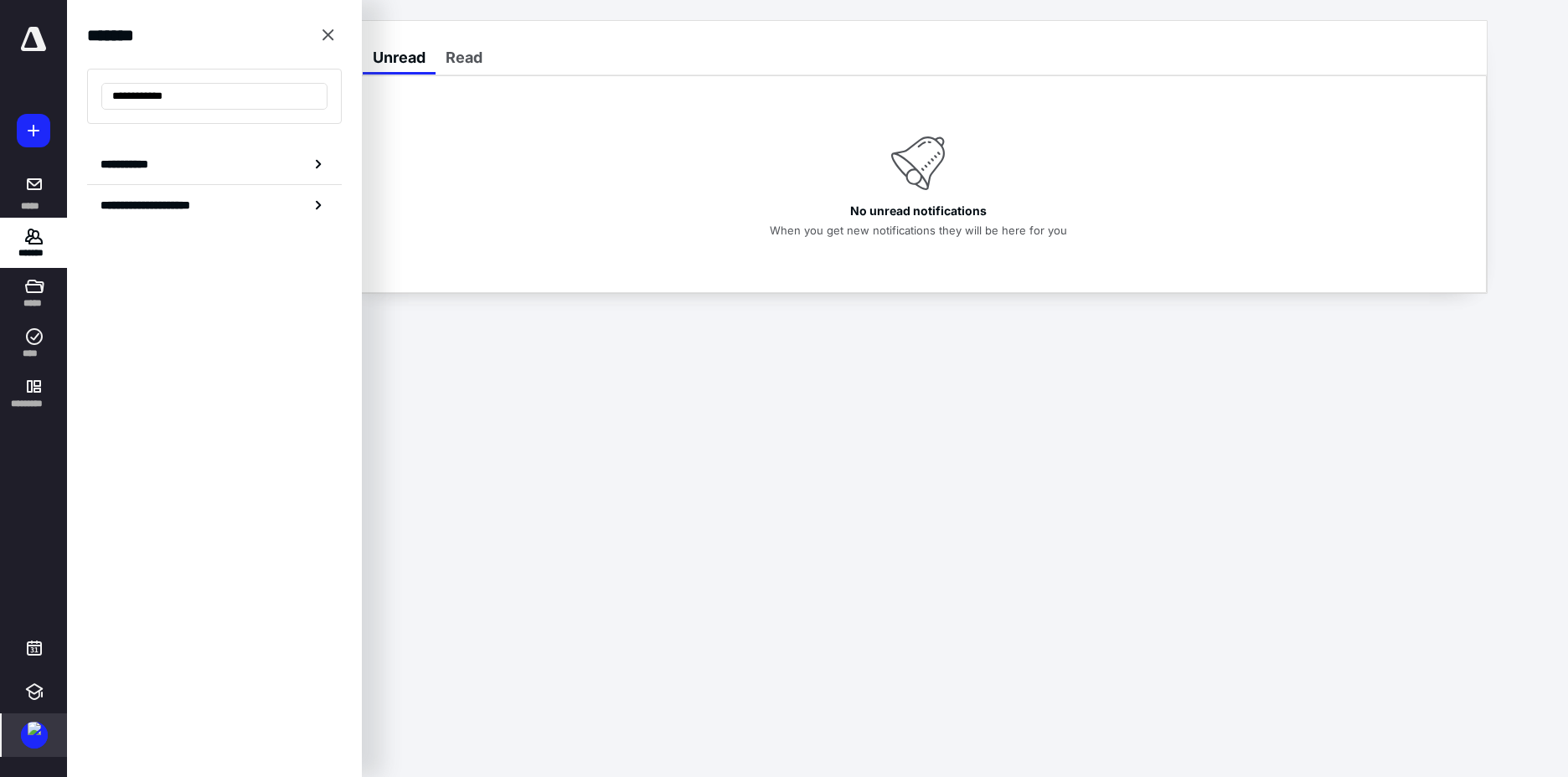 drag, startPoint x: 214, startPoint y: 95, endPoint x: 64, endPoint y: 92, distance: 150.03 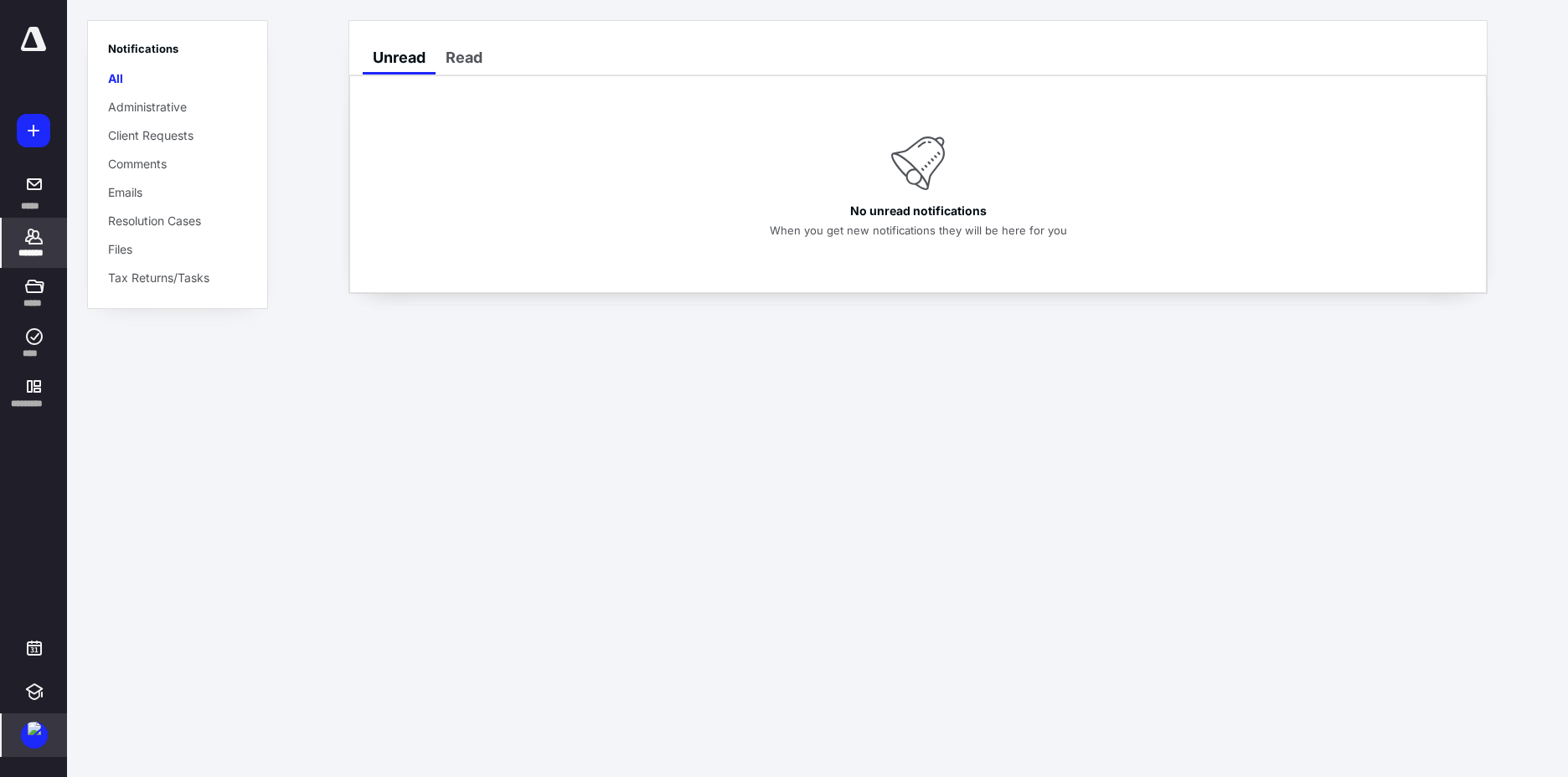 click 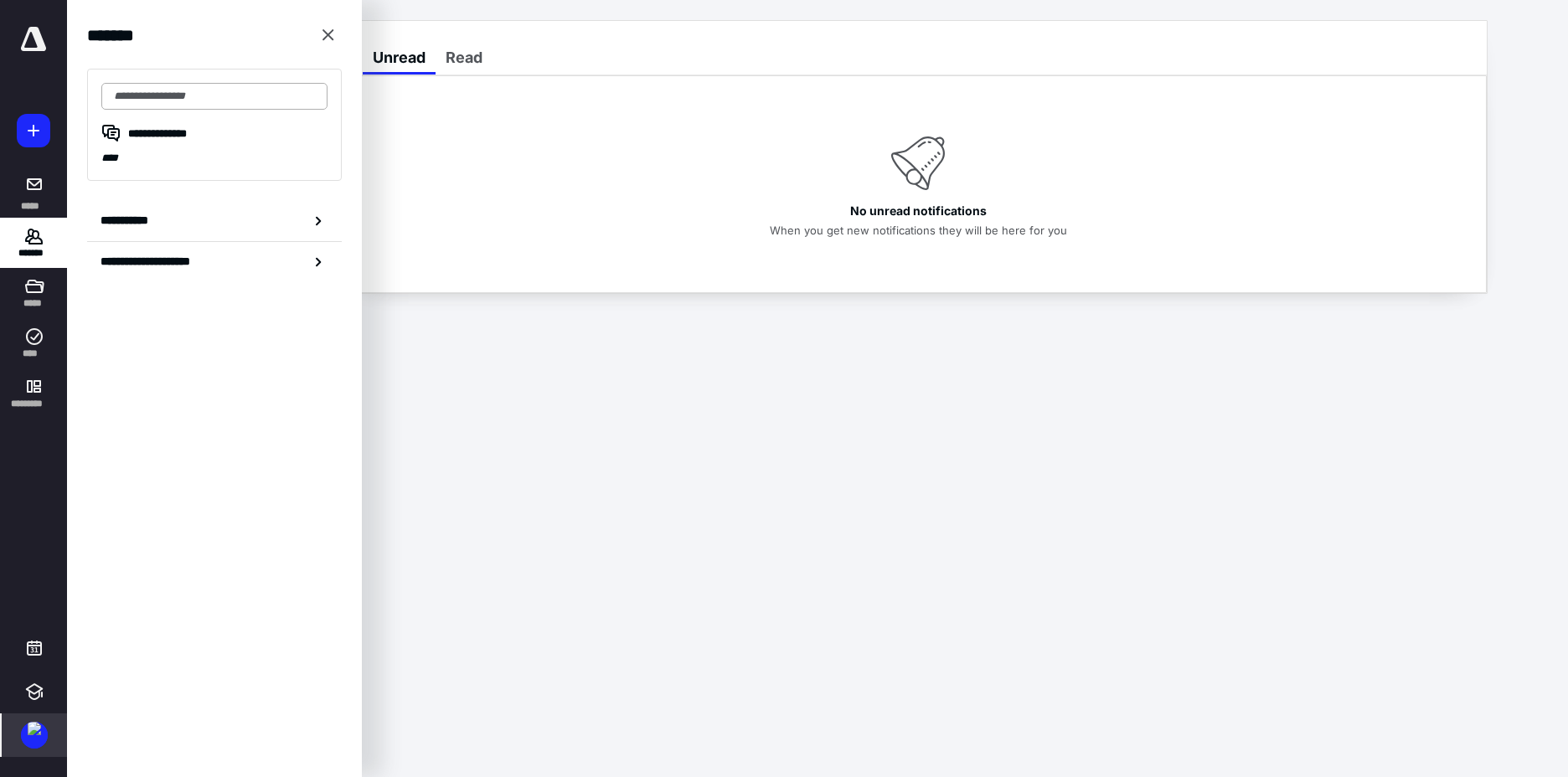 click at bounding box center (214, 96) 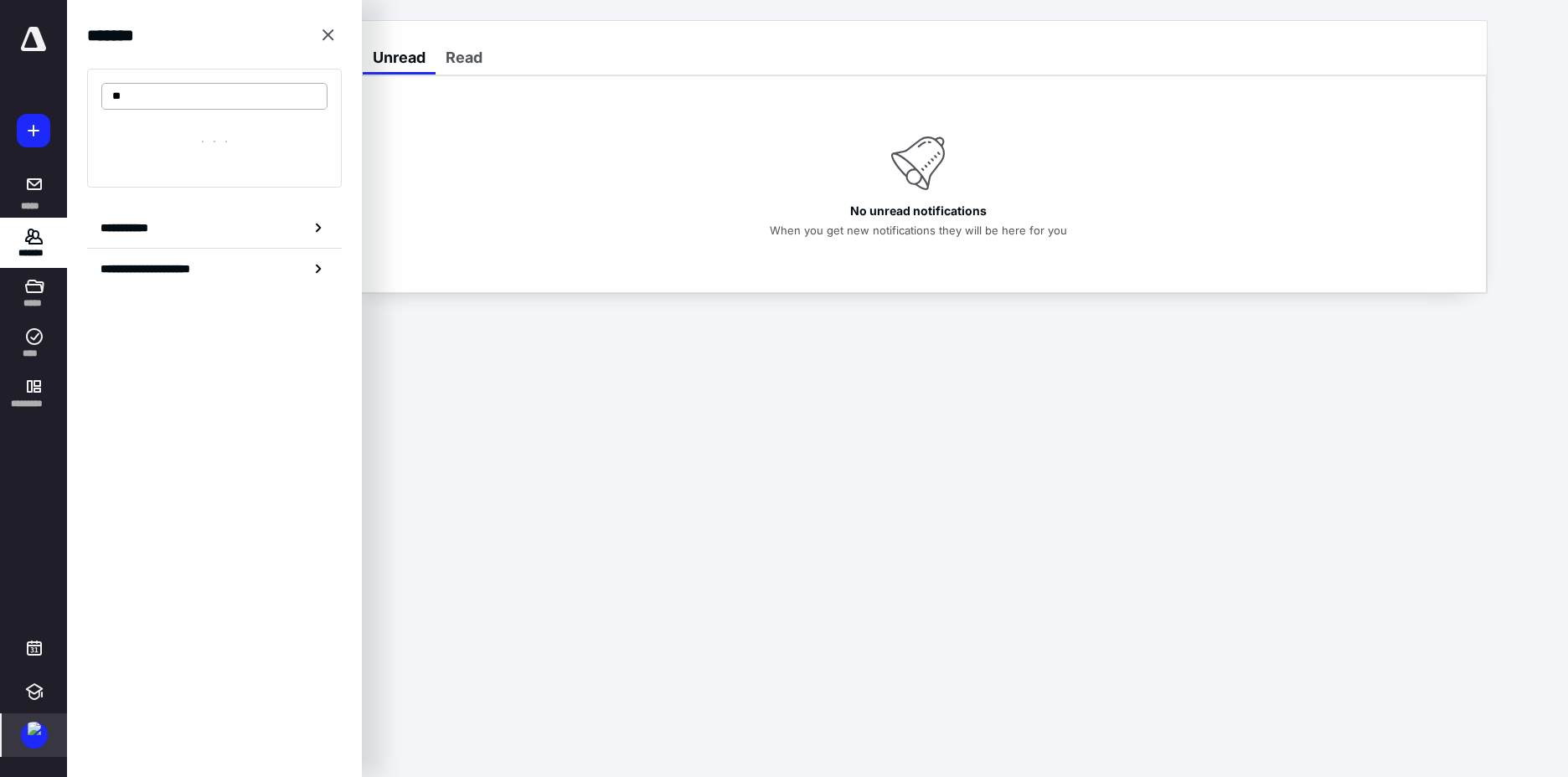 type on "*" 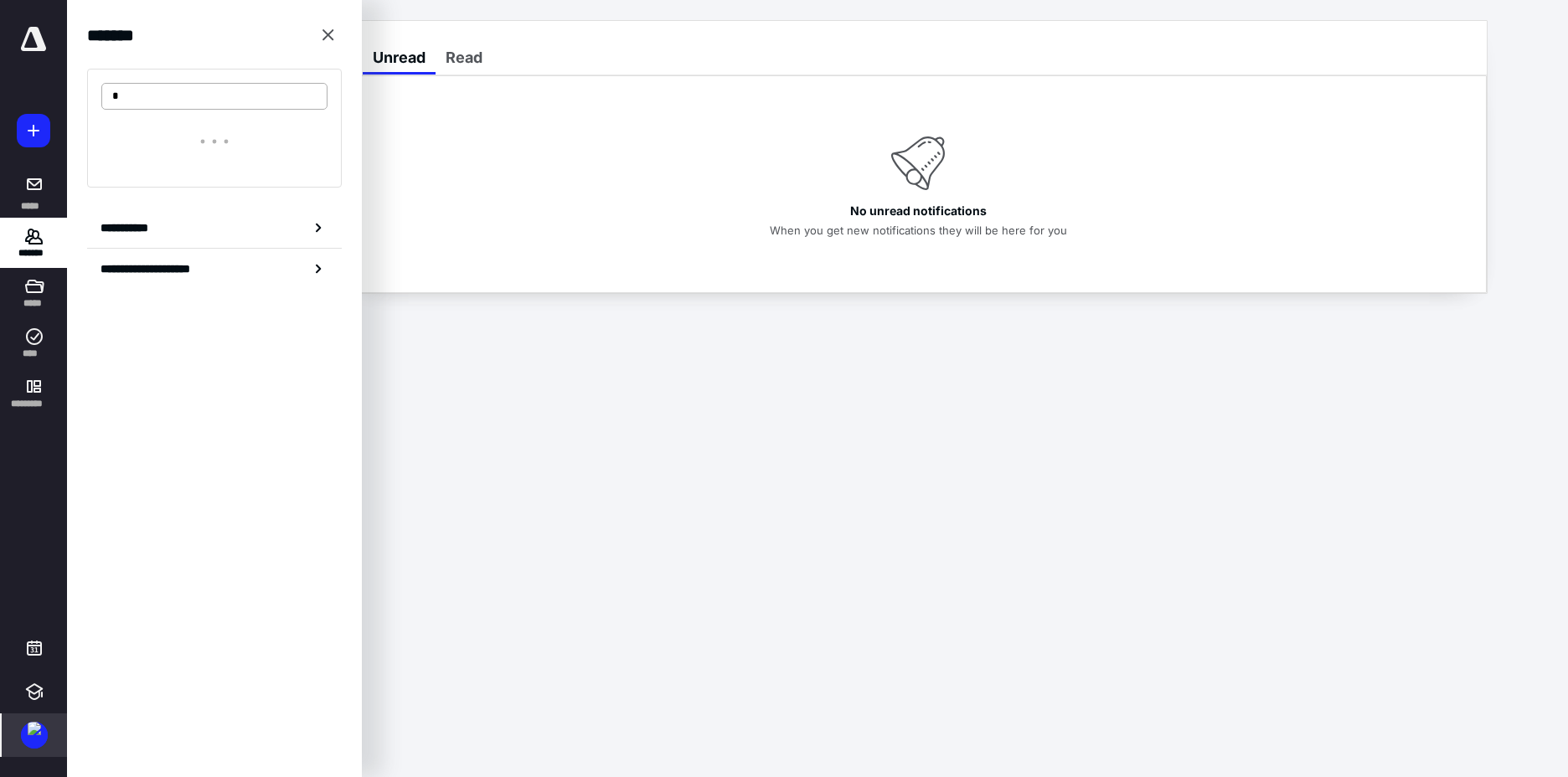 type 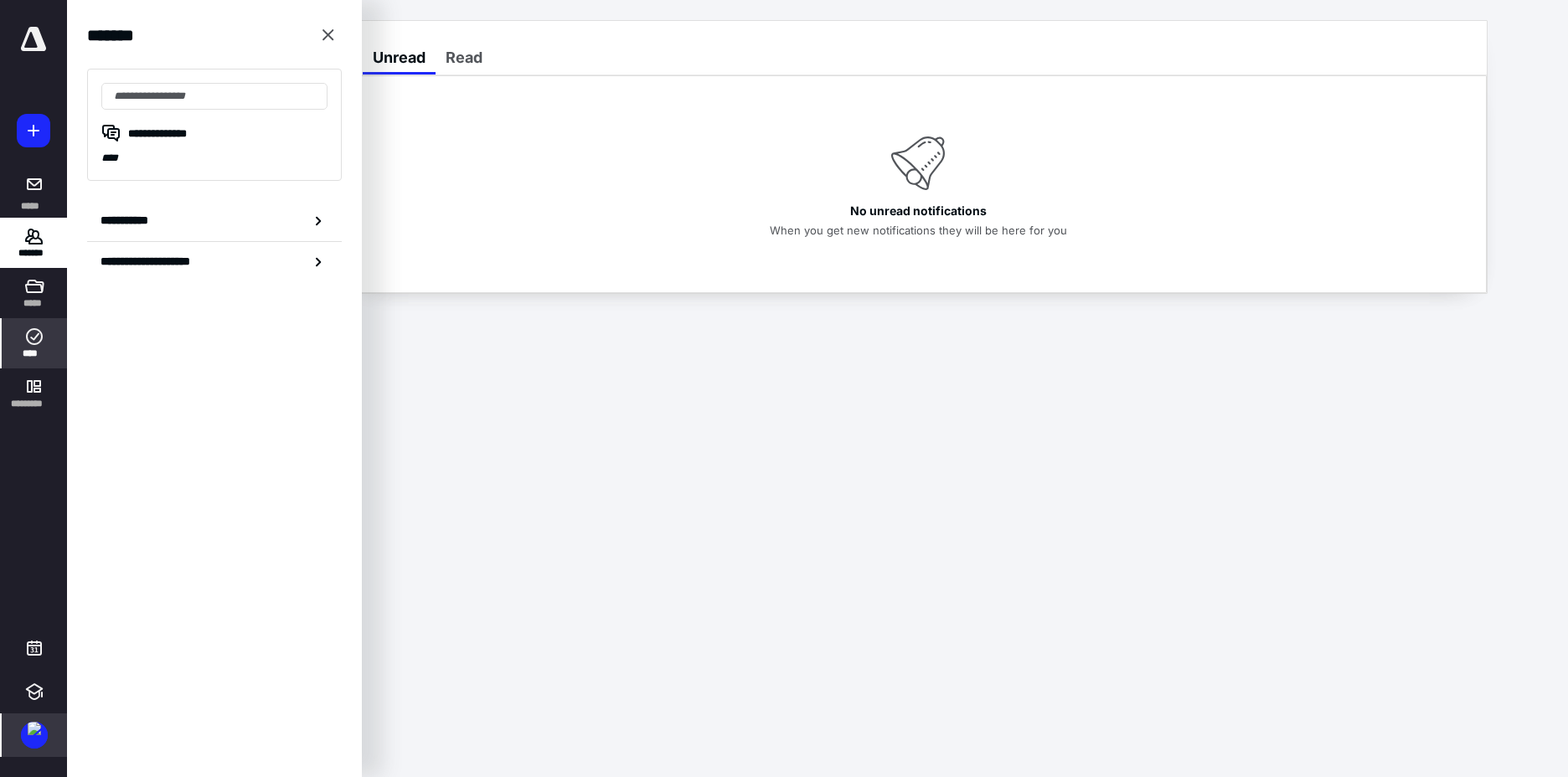 click on "****" at bounding box center [34, 353] 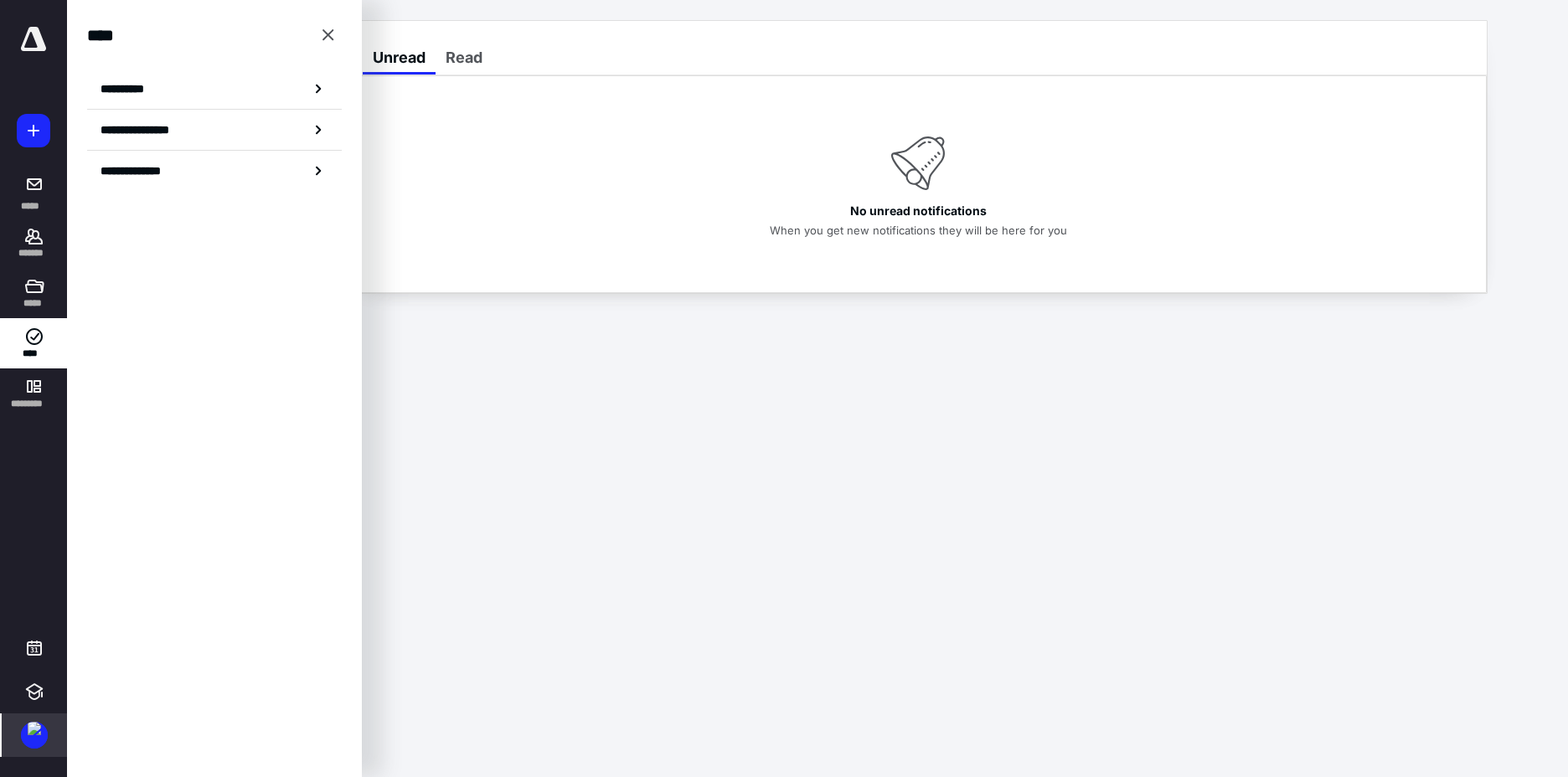 click on "**********" at bounding box center (128, 89) 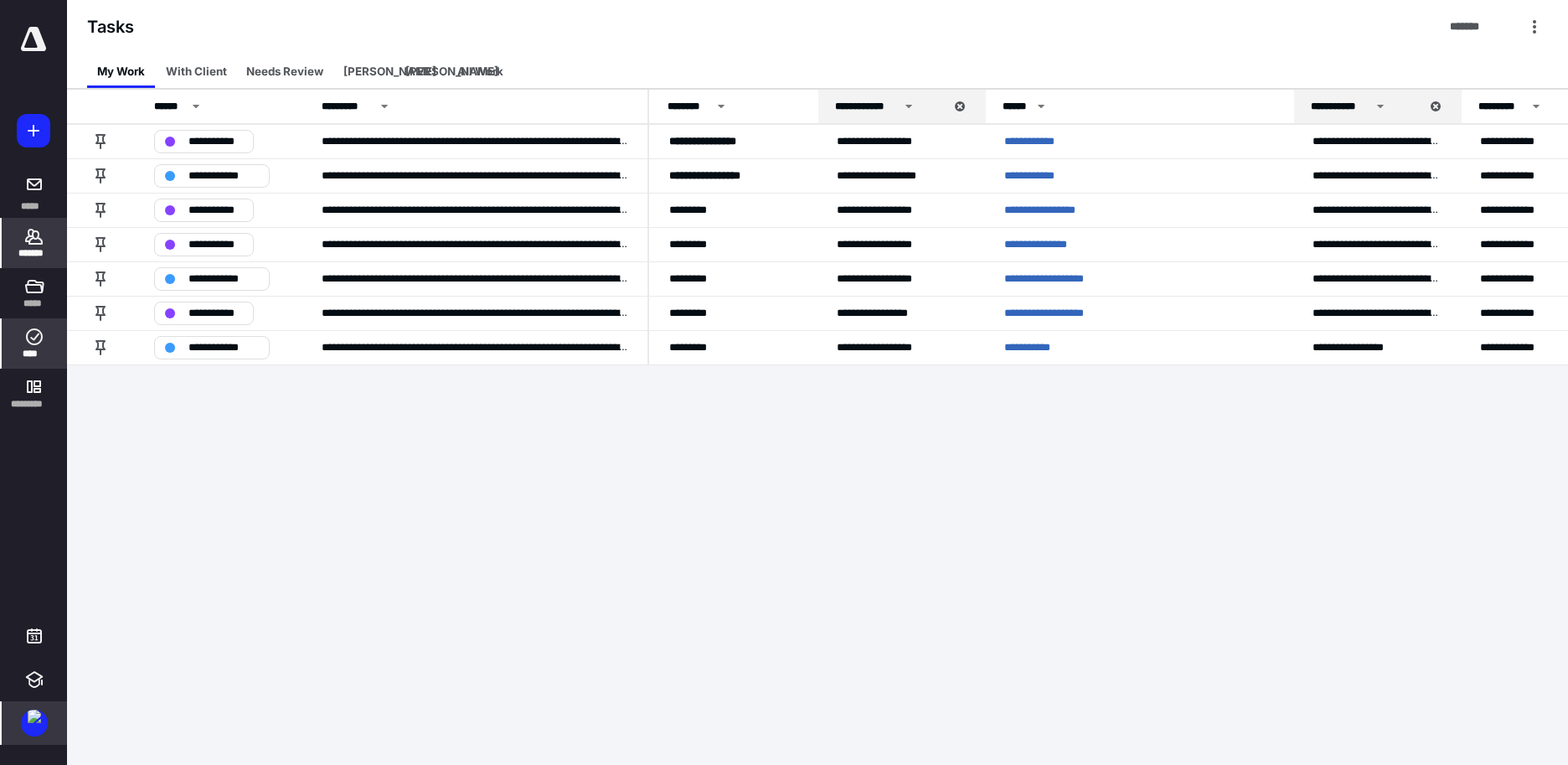click on "*******" at bounding box center (34, 253) 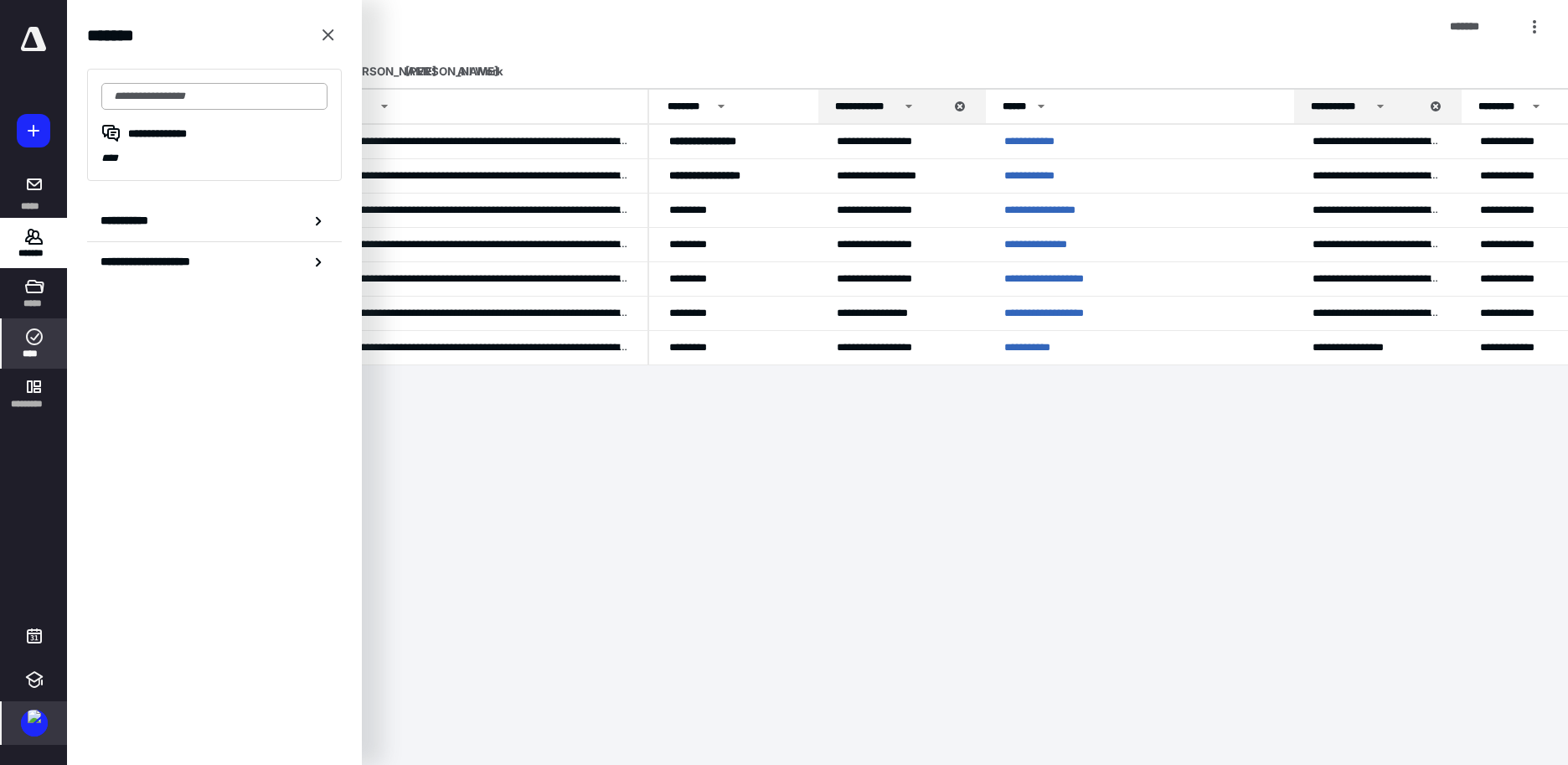 click at bounding box center (214, 96) 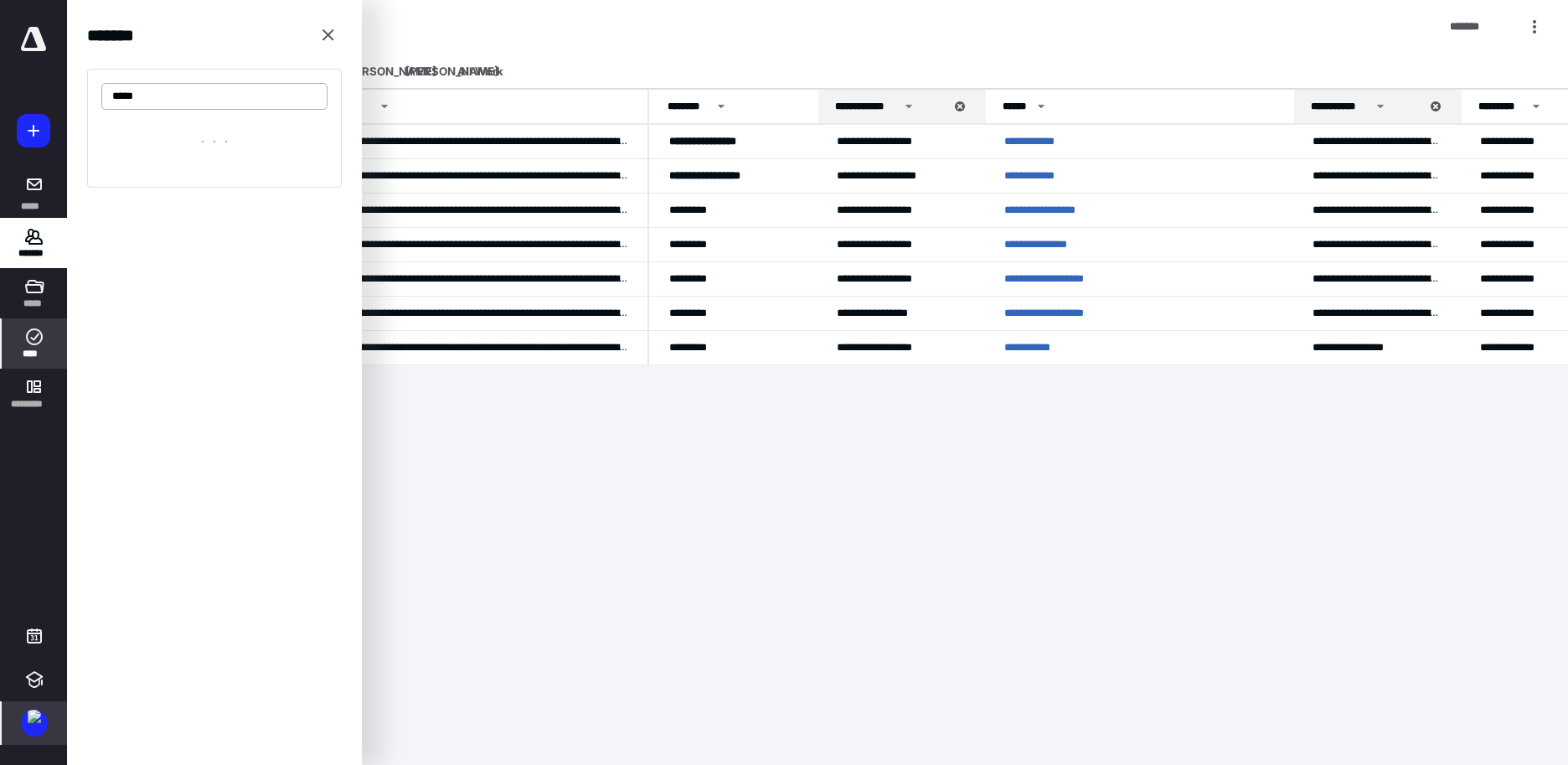type on "******" 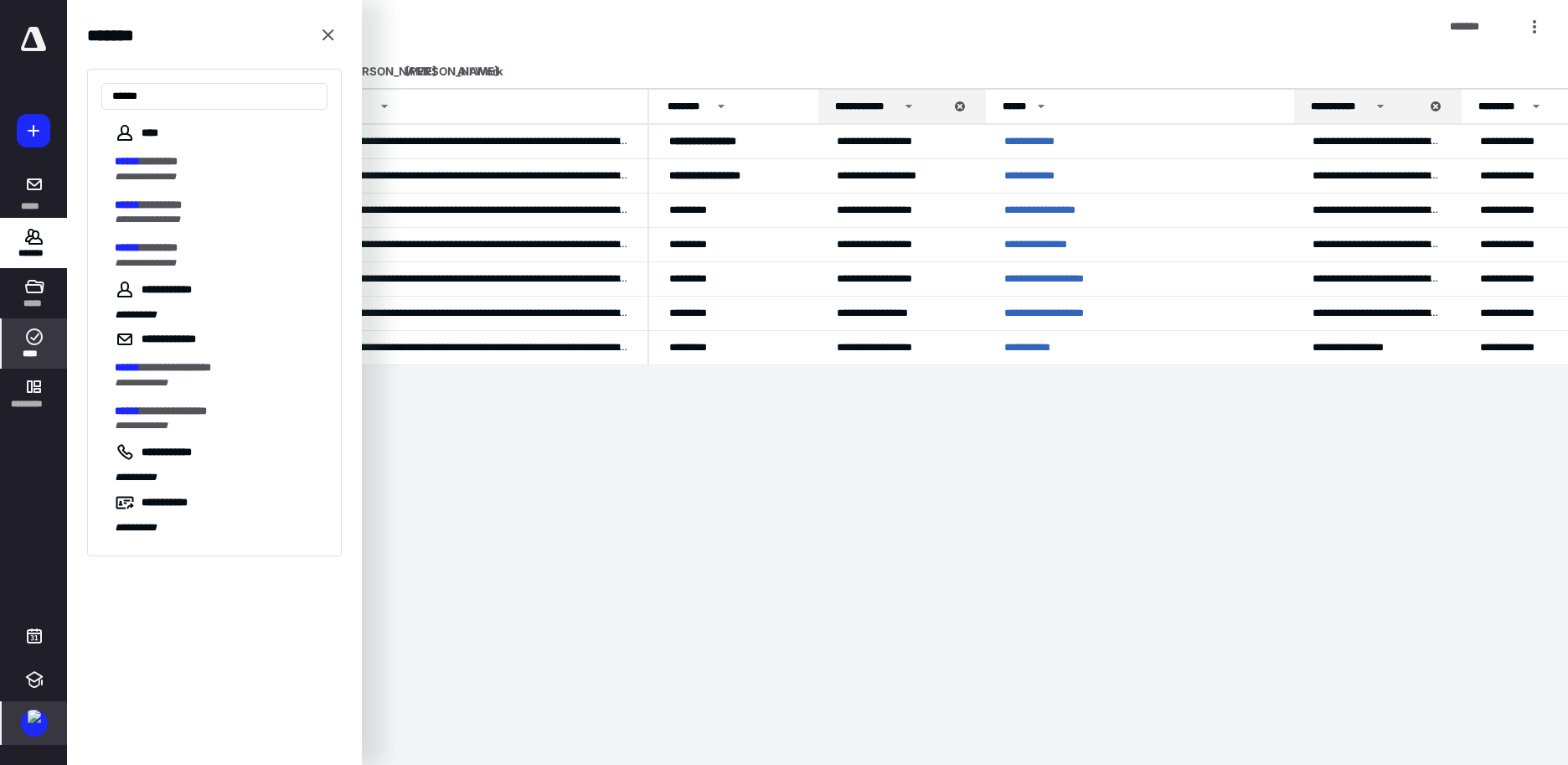 drag, startPoint x: 188, startPoint y: 98, endPoint x: 78, endPoint y: 94, distance: 110.0727 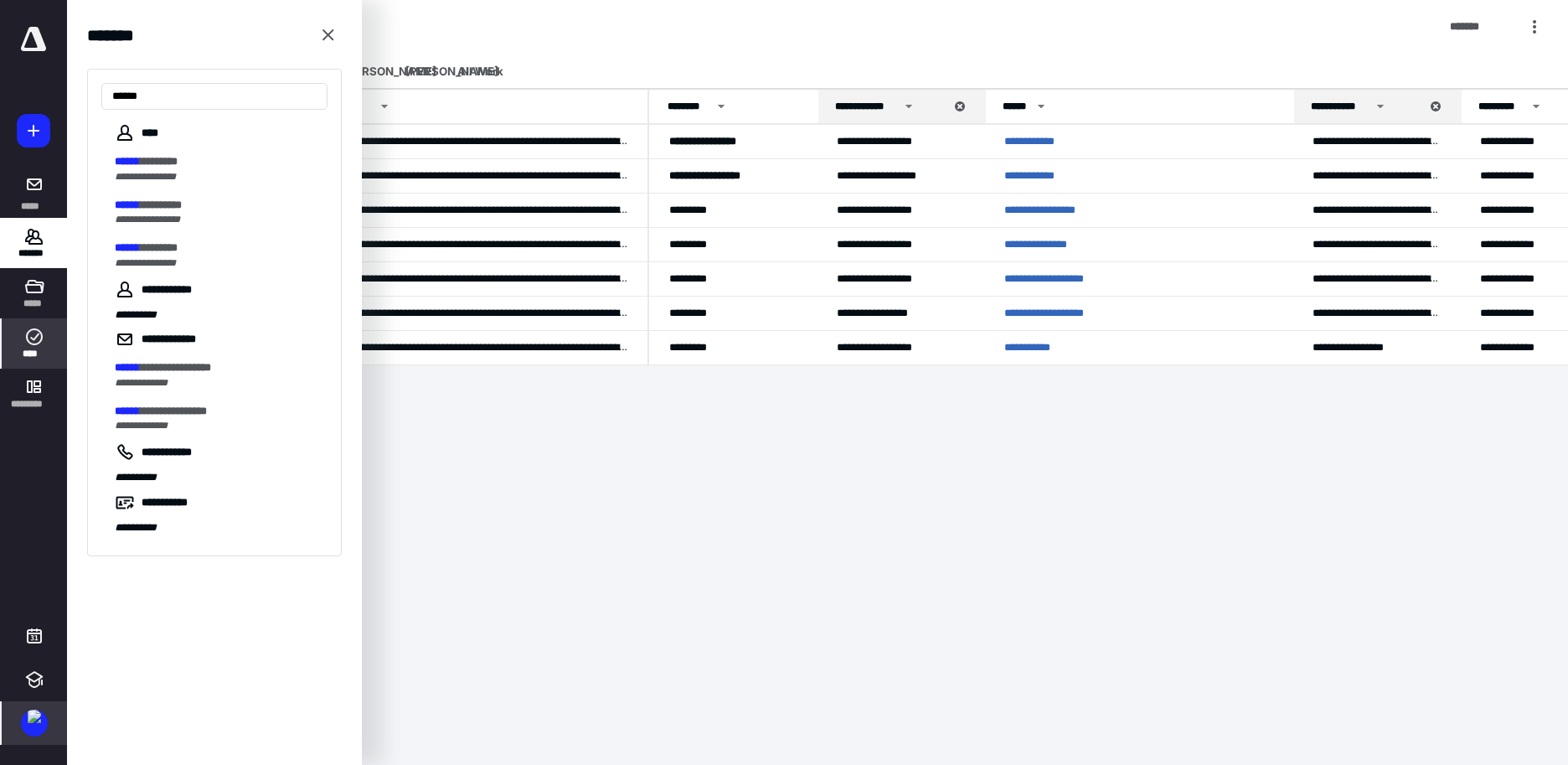 type 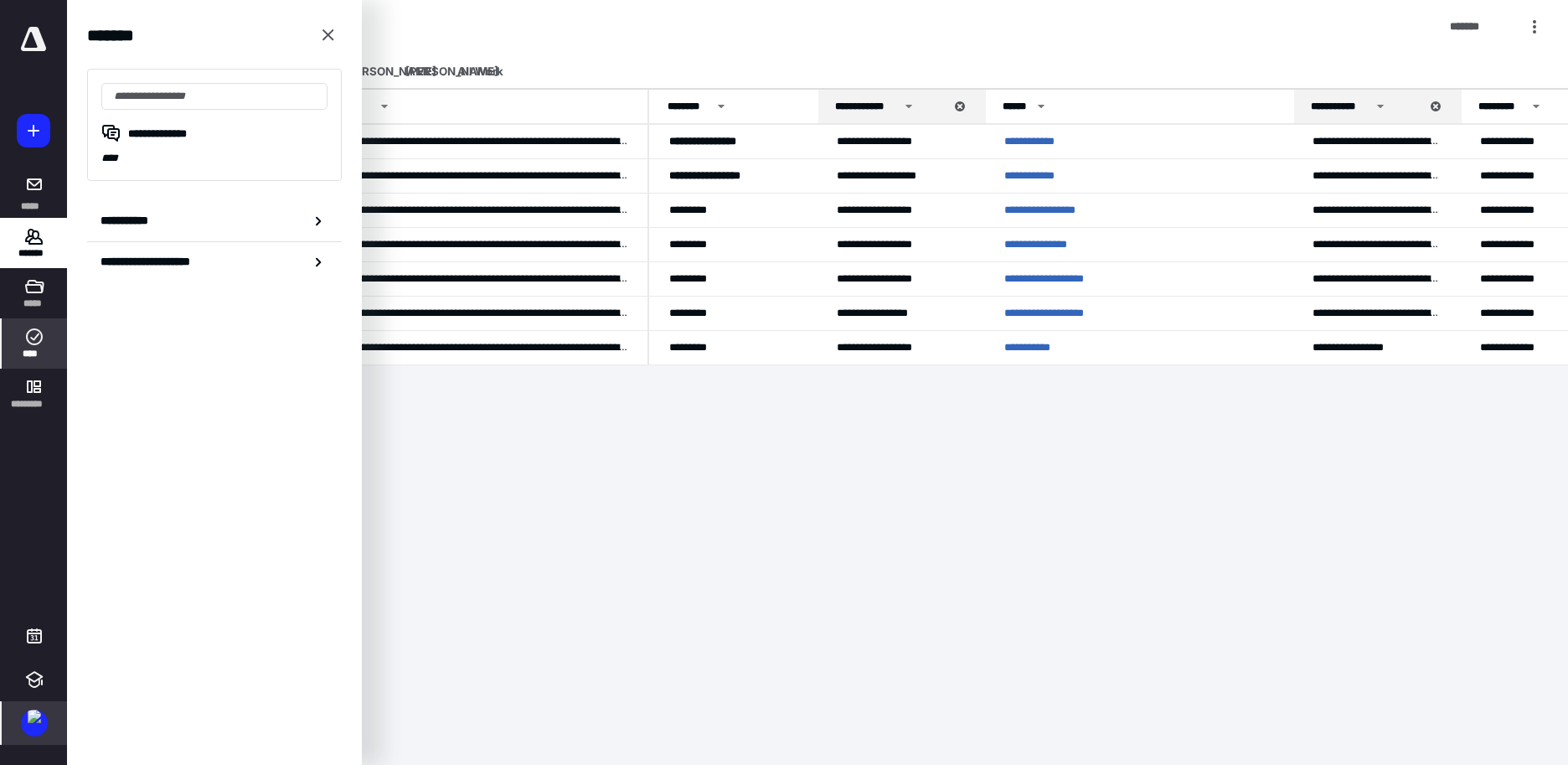 click on "*******" at bounding box center [214, 35] 